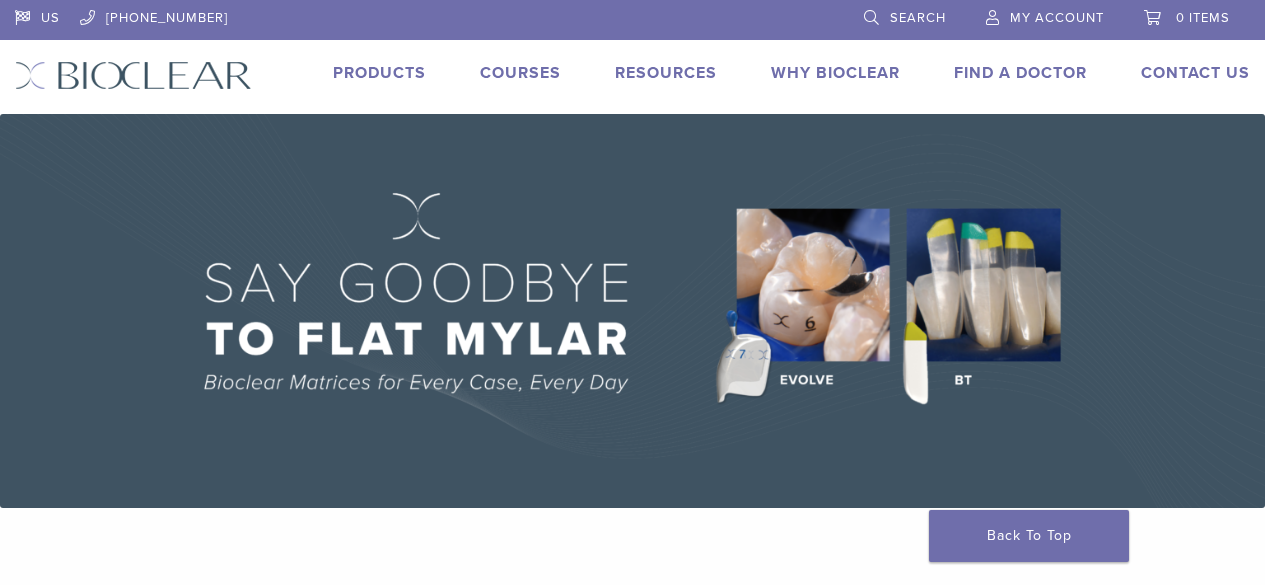 scroll, scrollTop: 0, scrollLeft: 0, axis: both 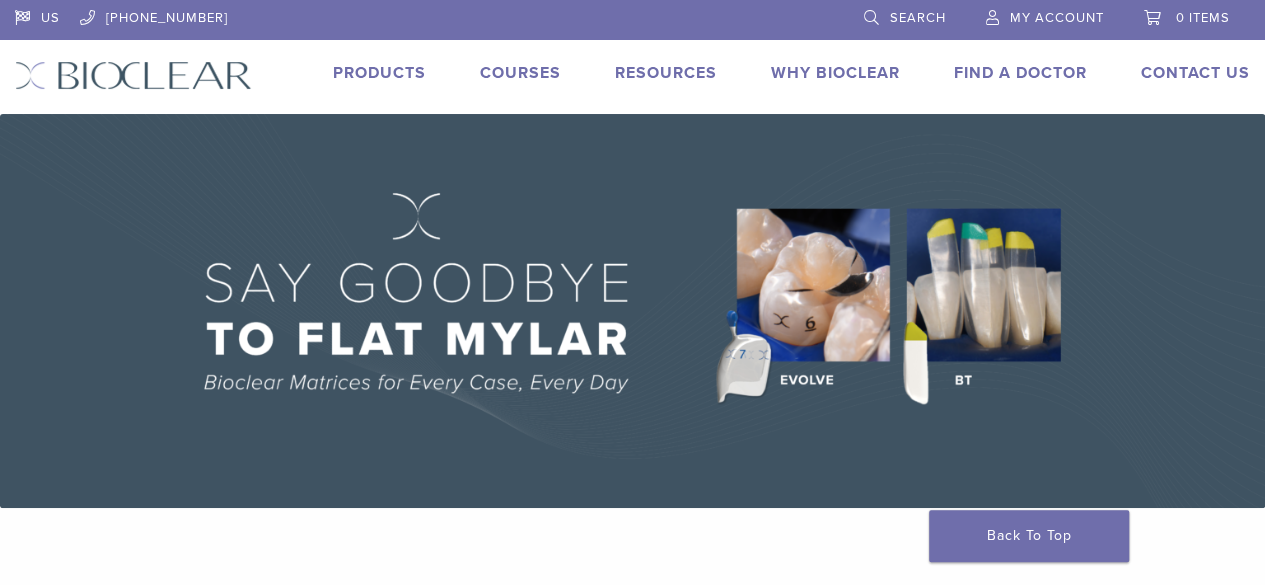 click on "Products" at bounding box center [379, 73] 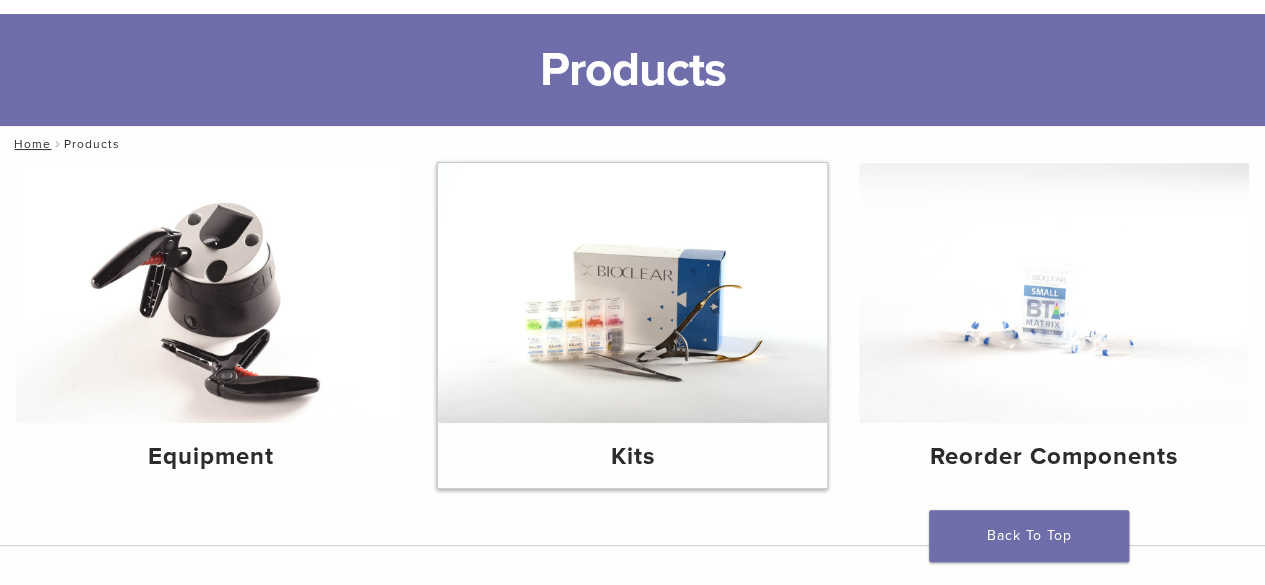 scroll, scrollTop: 200, scrollLeft: 0, axis: vertical 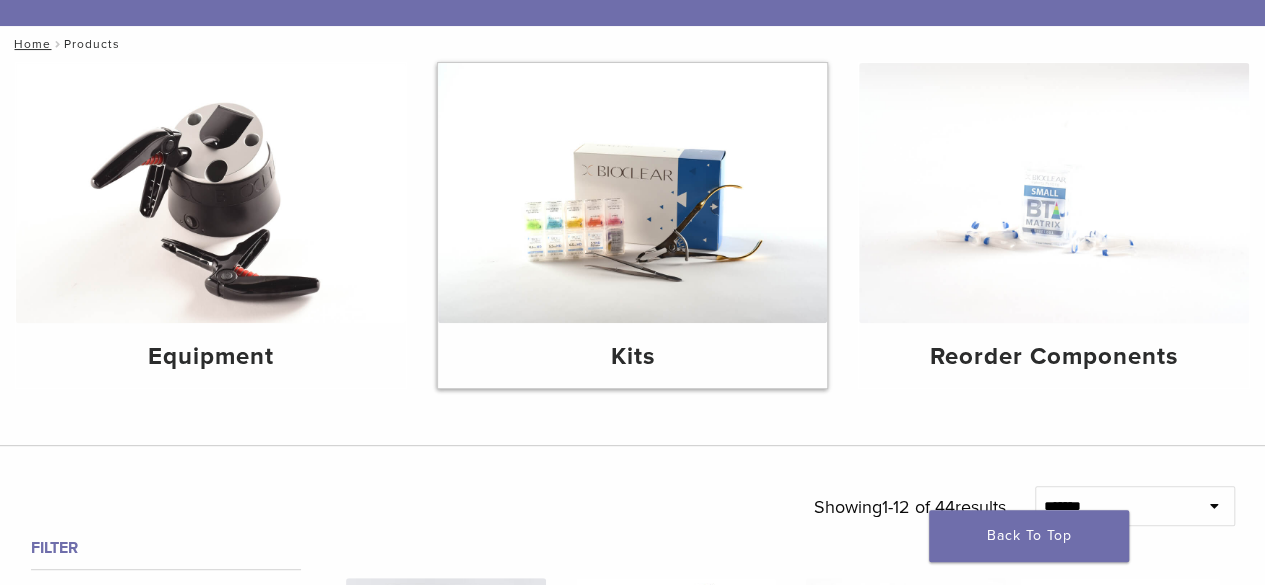 click at bounding box center [633, 193] 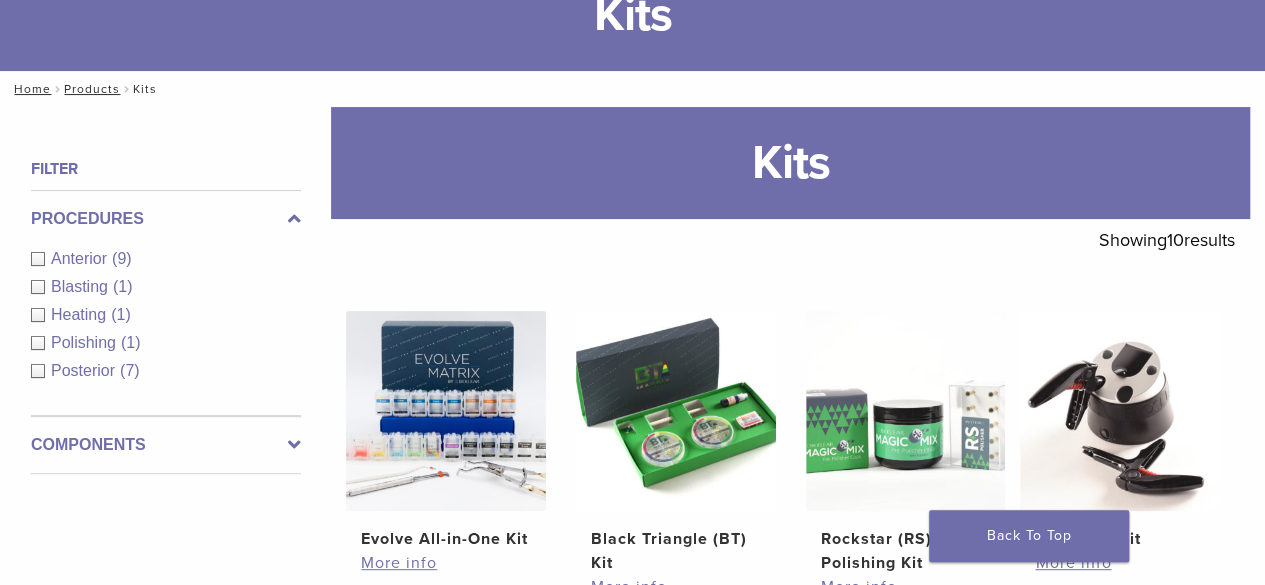 scroll, scrollTop: 100, scrollLeft: 0, axis: vertical 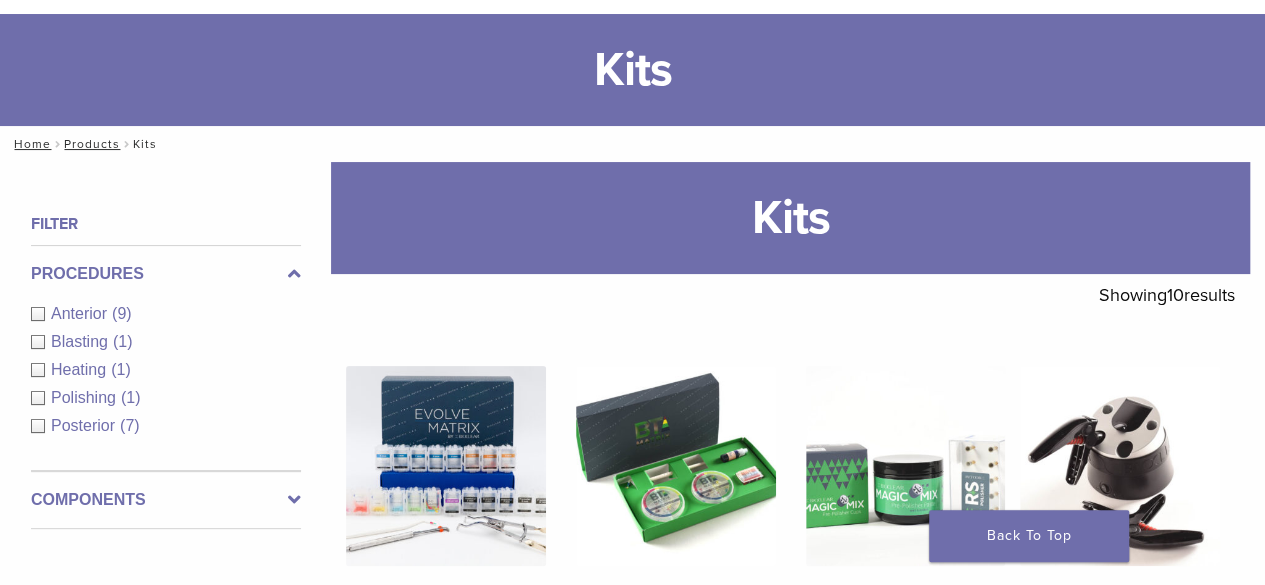 click on "Anterior" at bounding box center [81, 313] 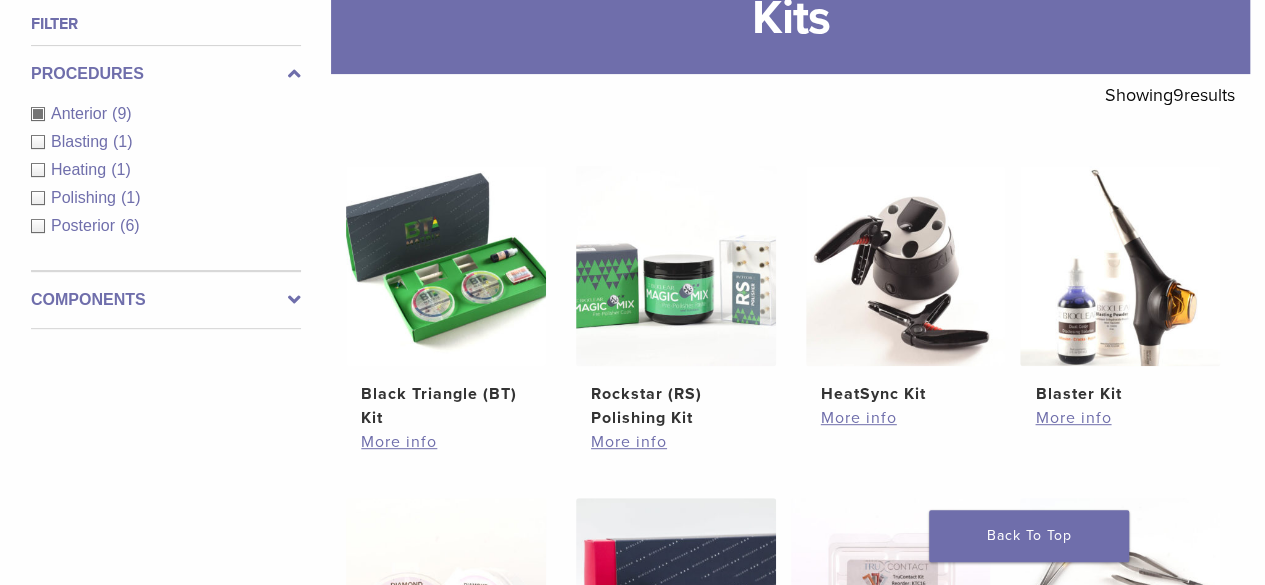 scroll, scrollTop: 200, scrollLeft: 0, axis: vertical 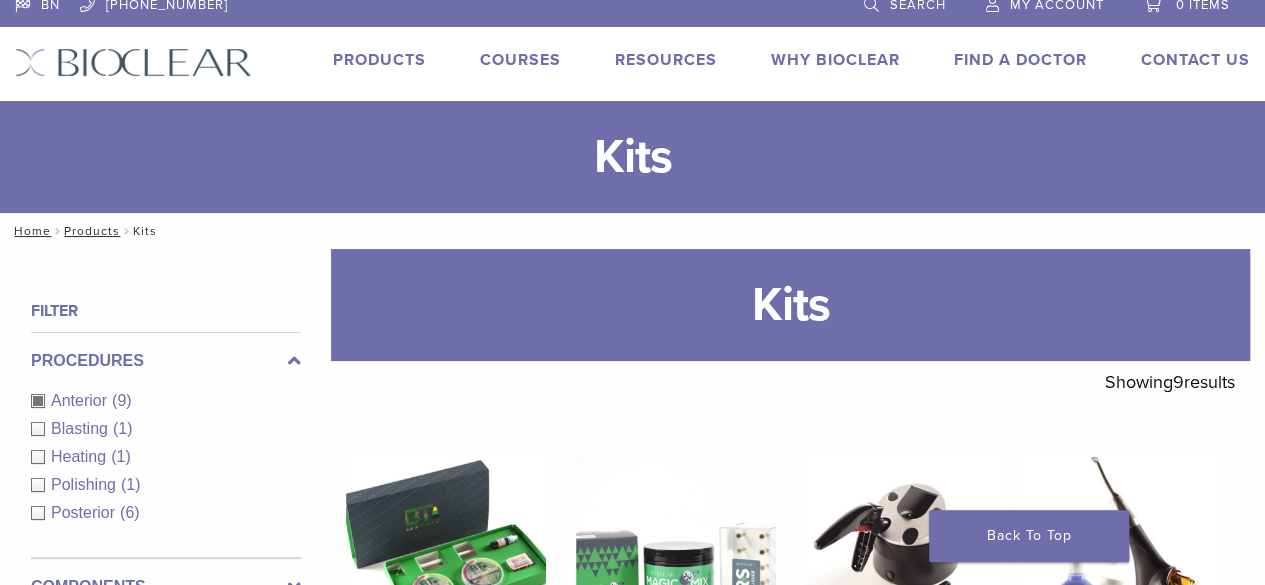 click on "Why Bioclear" at bounding box center [835, 60] 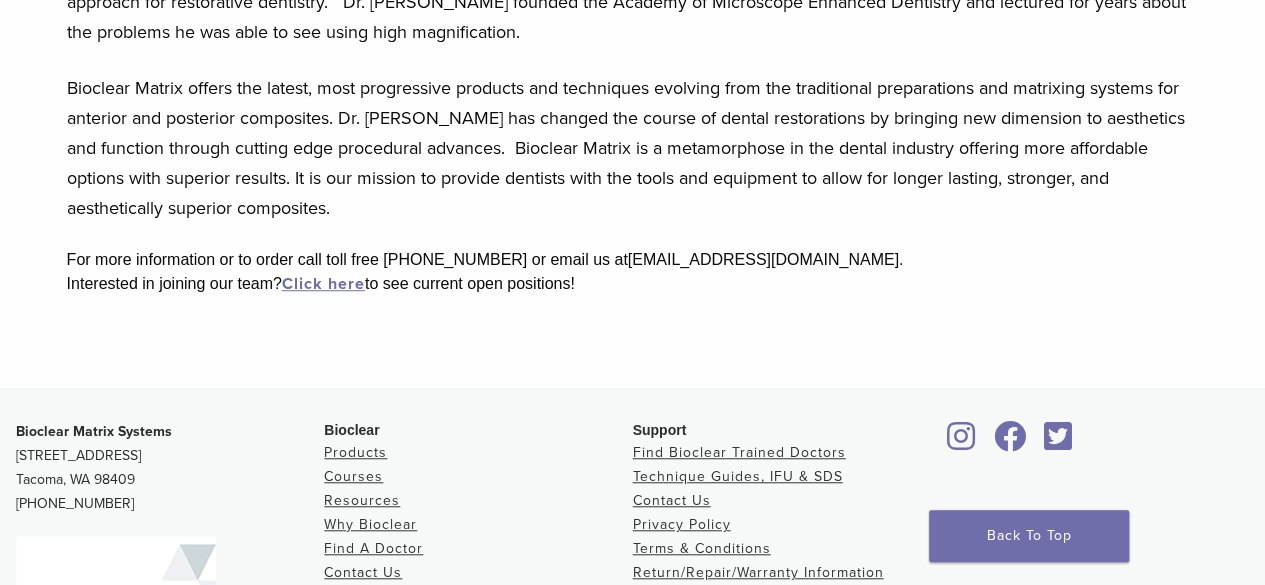 scroll, scrollTop: 600, scrollLeft: 0, axis: vertical 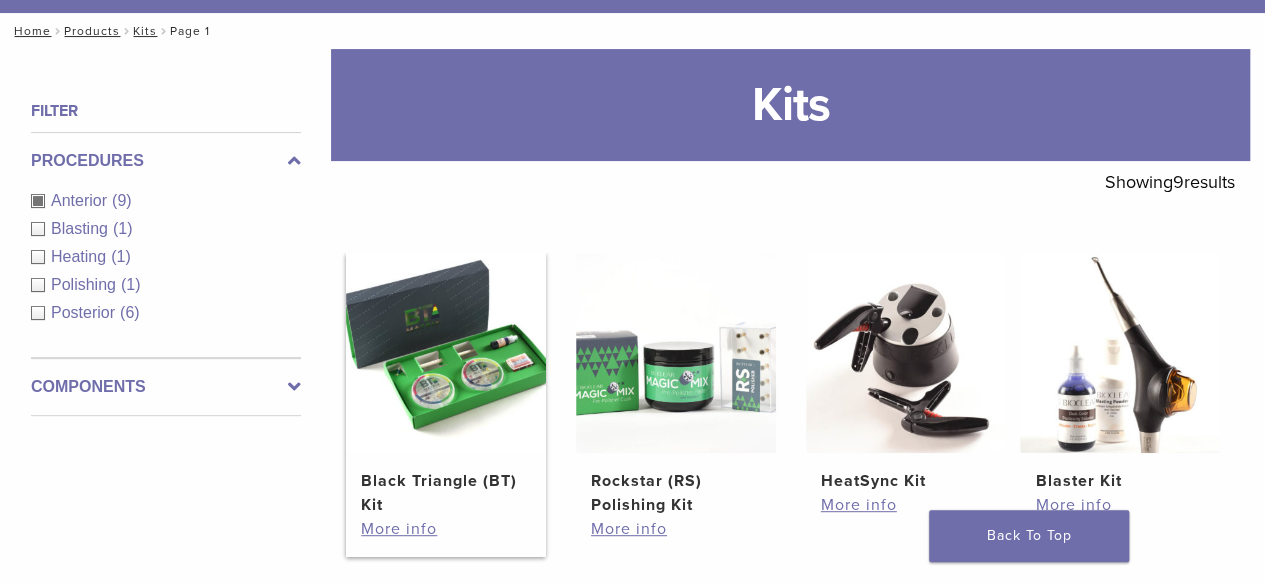 click at bounding box center (446, 353) 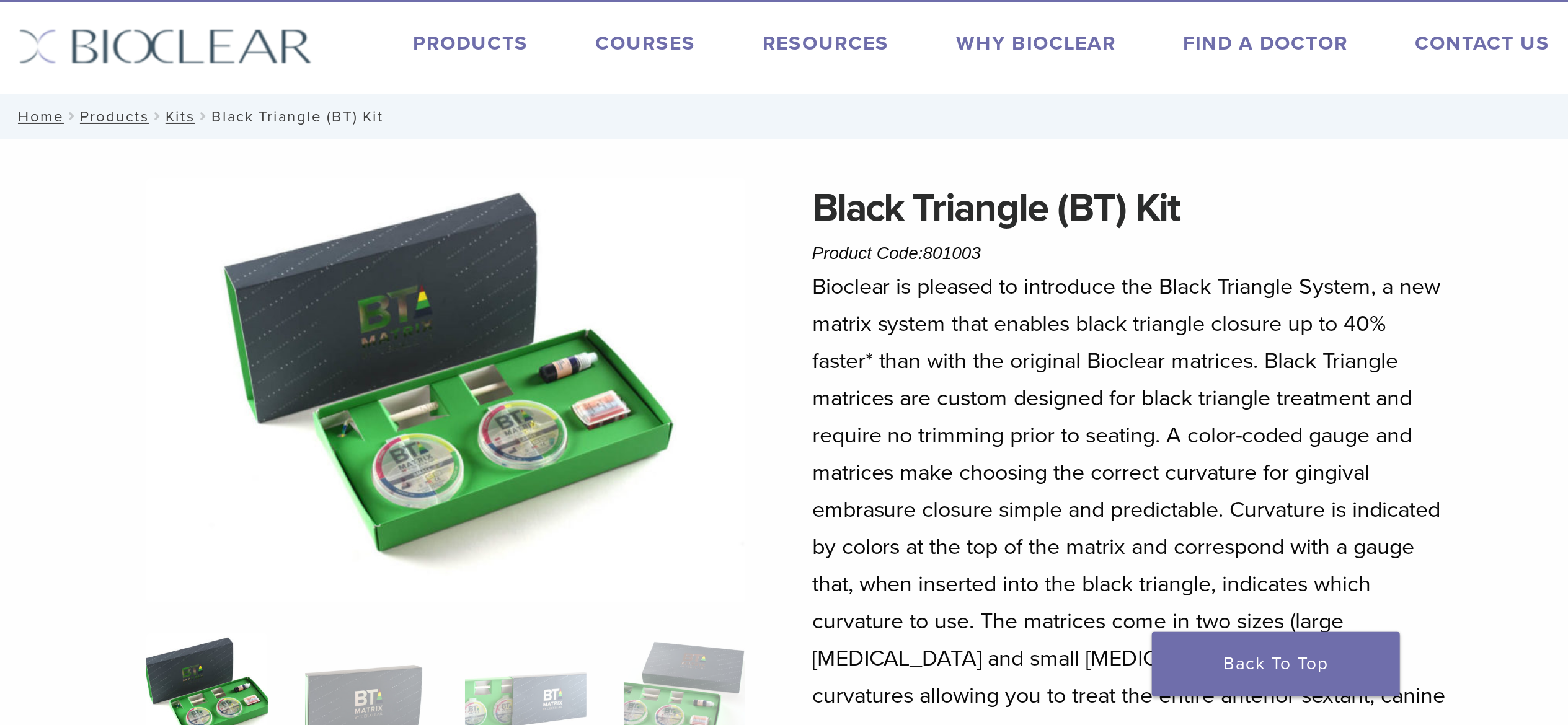 scroll, scrollTop: 0, scrollLeft: 0, axis: both 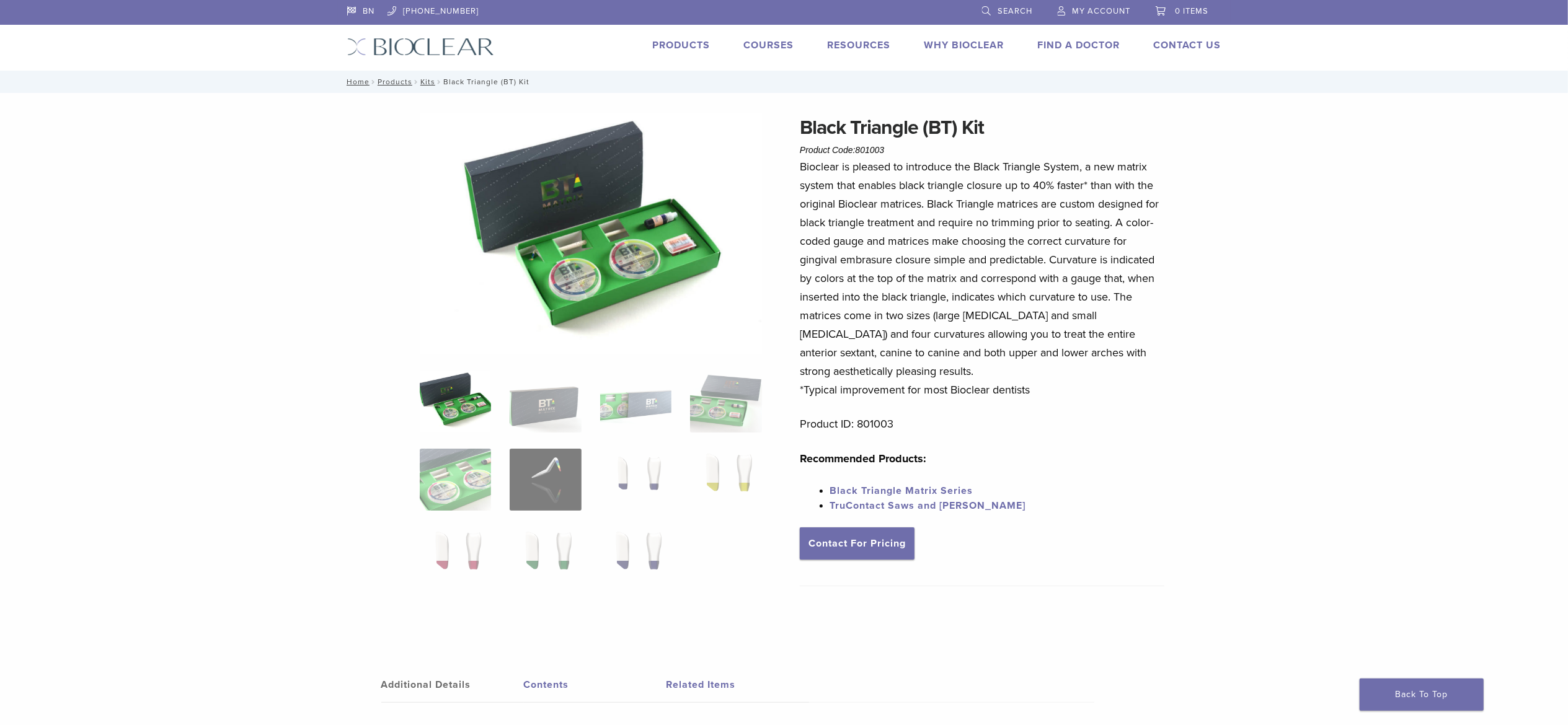 click on "Black Triangle (BT) Kit
Product Code:
801003
$ 470.40
Black Triangle (BT) Kit
Product Code:
801003
$ 470.40
*Typical improvement for most Bioclear dentists
Product ID: 801003
Recommended Products:
Black Triangle Matrix Series
TruContact Saws and Sanders
Contact For Pricing
Additional Details
Contents
Related Items
Additional Details
Contents
Kit Contents
Item
Quantity
Black Triangle Matrix Series – Small Blue
10" at bounding box center [784, 487] 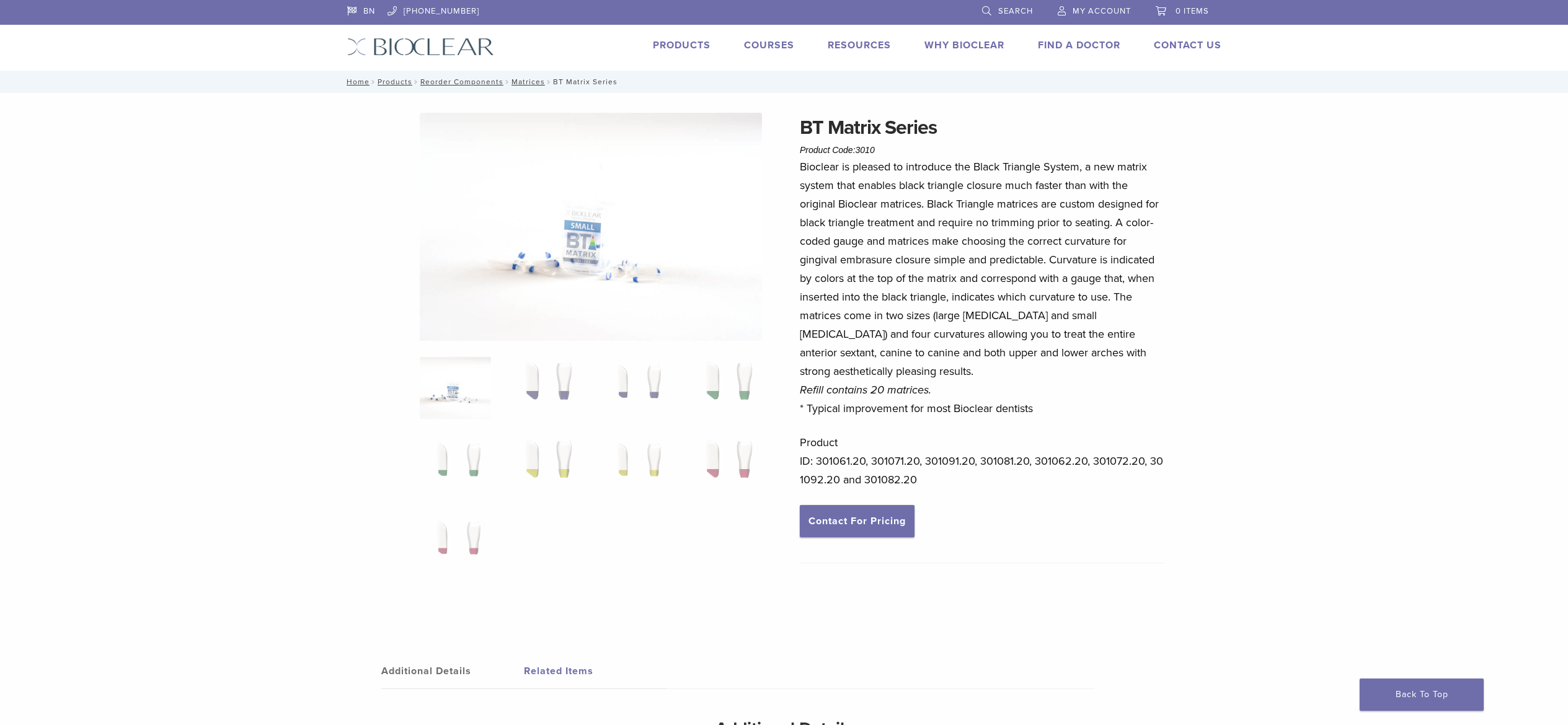 scroll, scrollTop: 0, scrollLeft: 0, axis: both 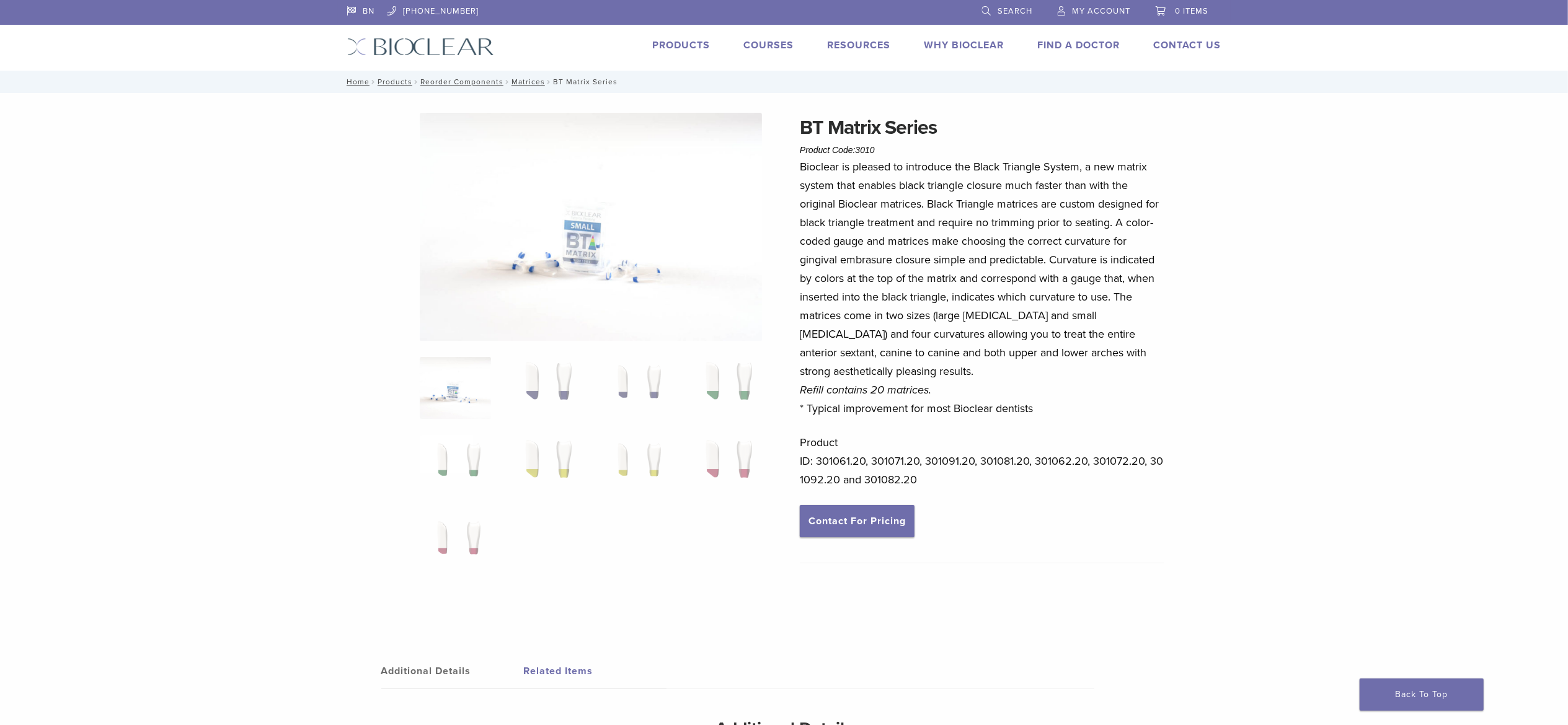click at bounding box center [455, 388] 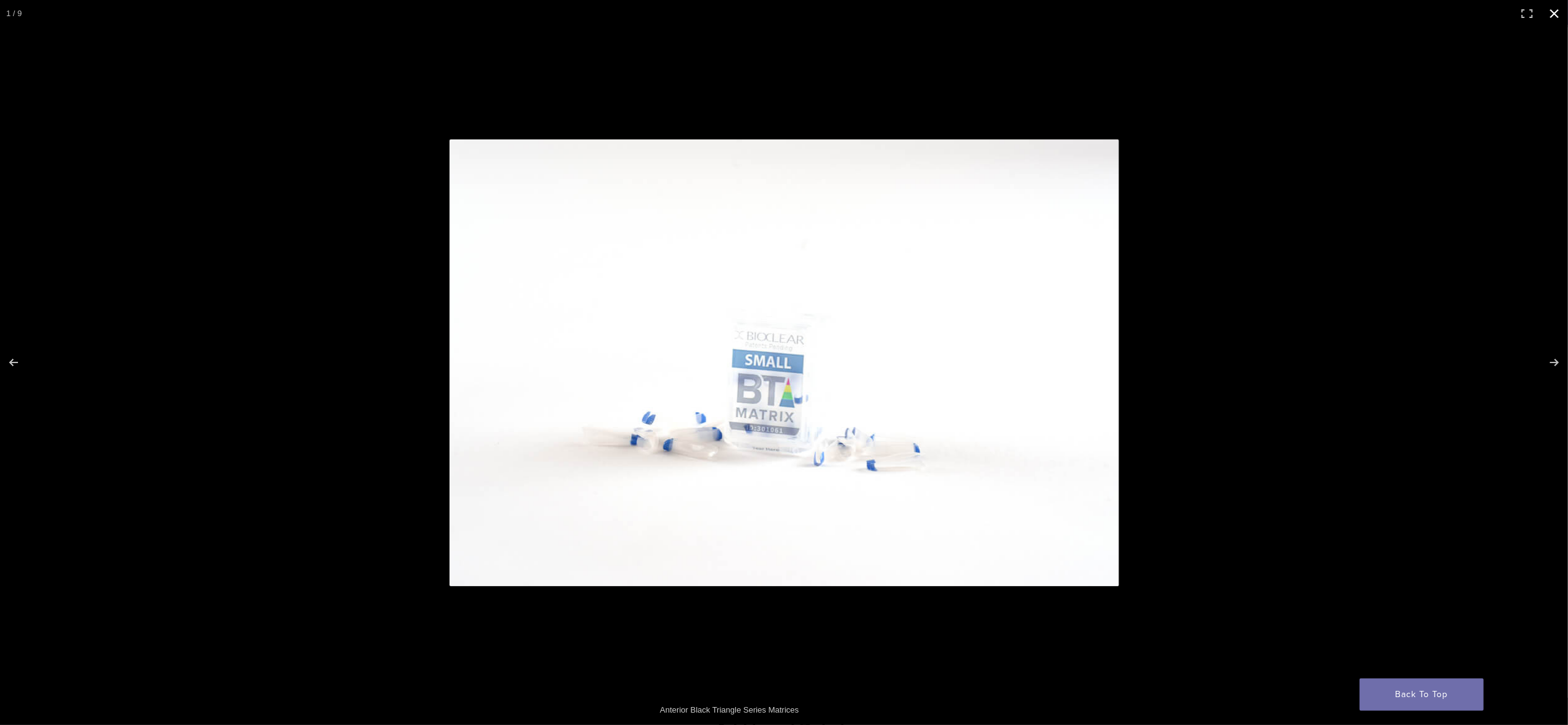 click at bounding box center [972, 380] 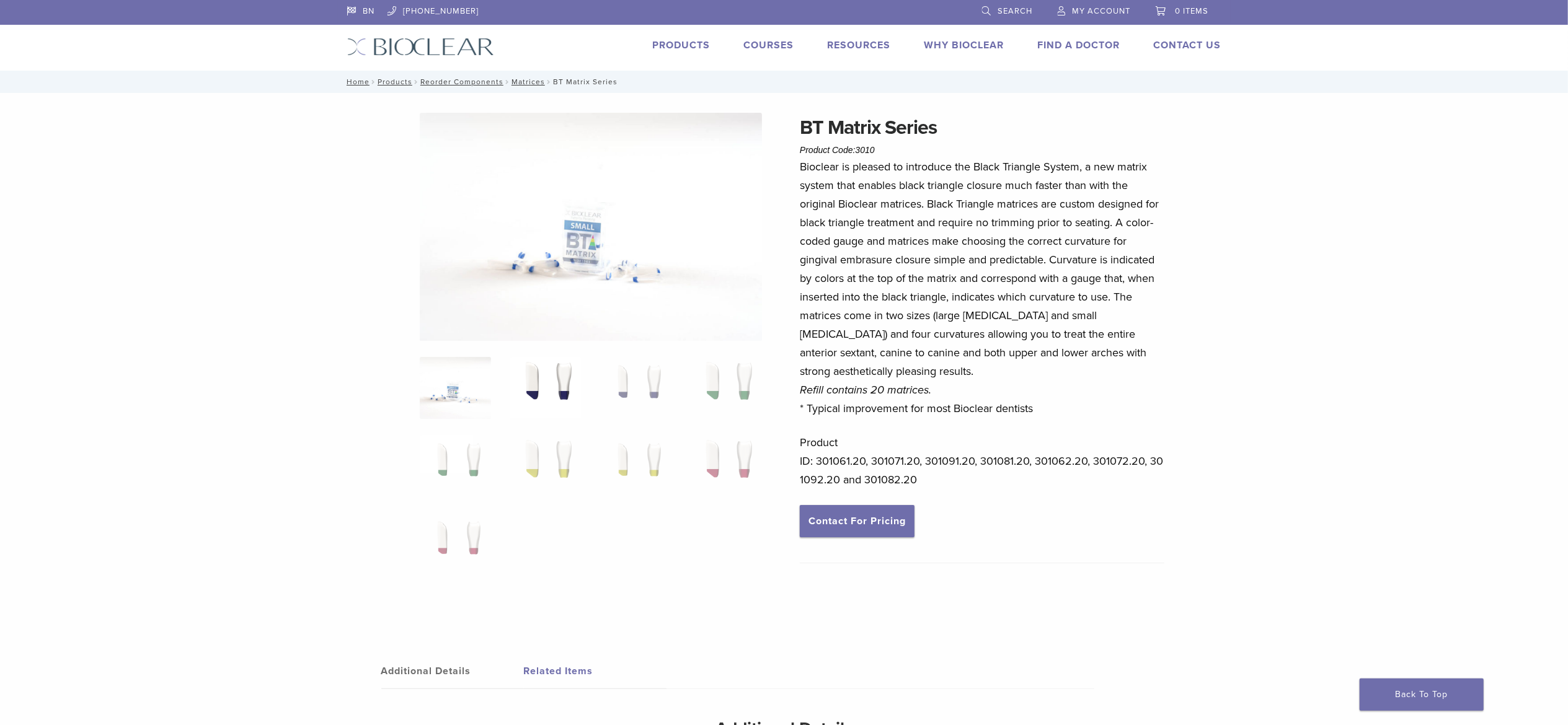 click at bounding box center [545, 388] 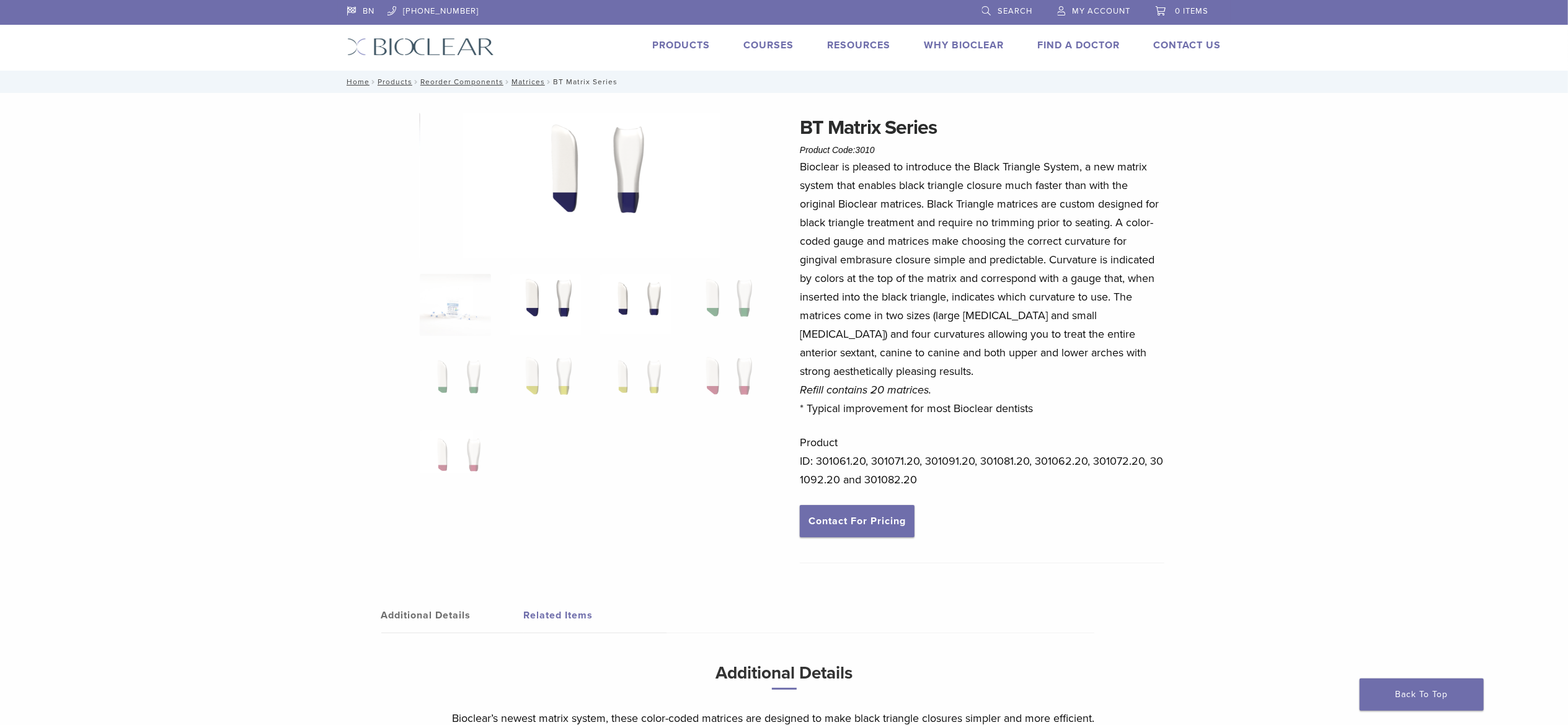 click at bounding box center [636, 305] 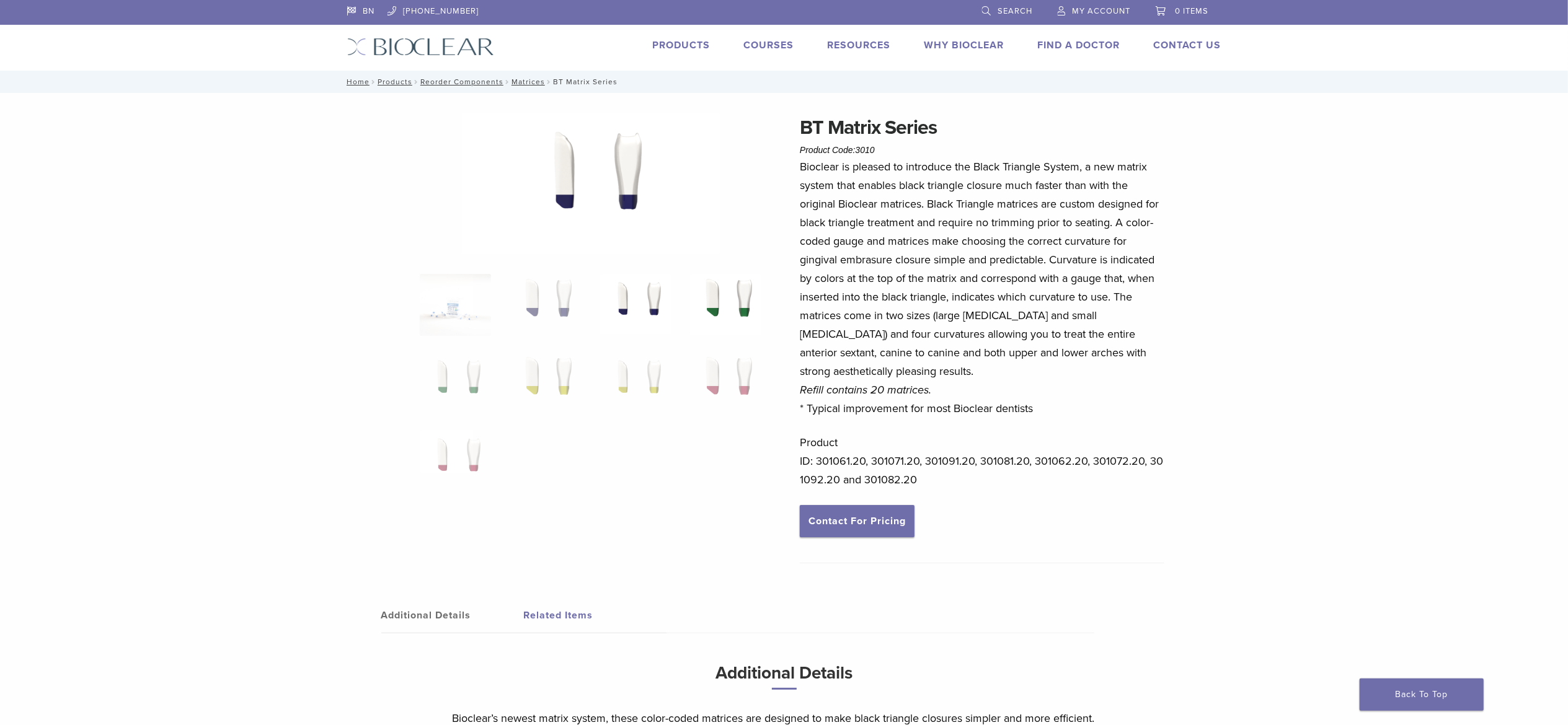 click at bounding box center (725, 305) 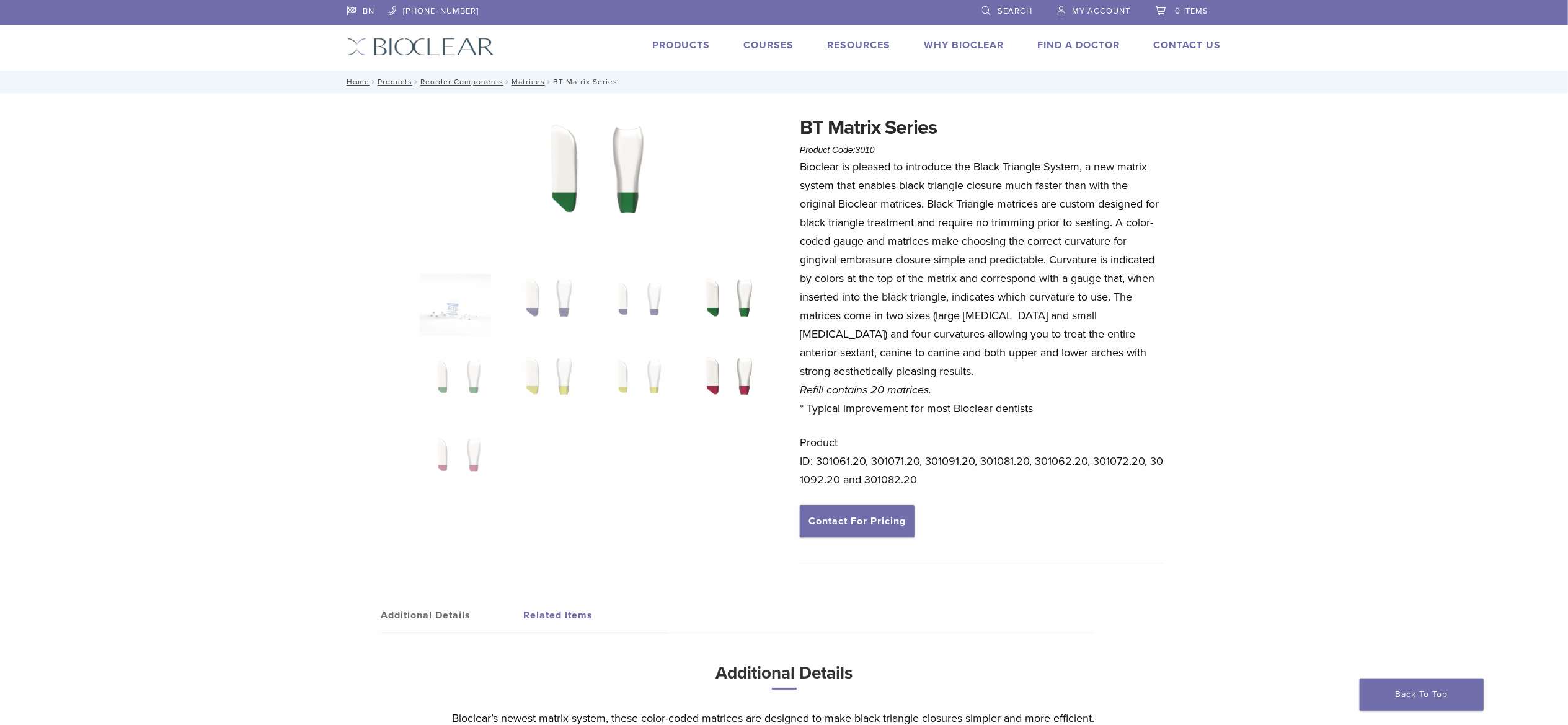 click at bounding box center (725, 383) 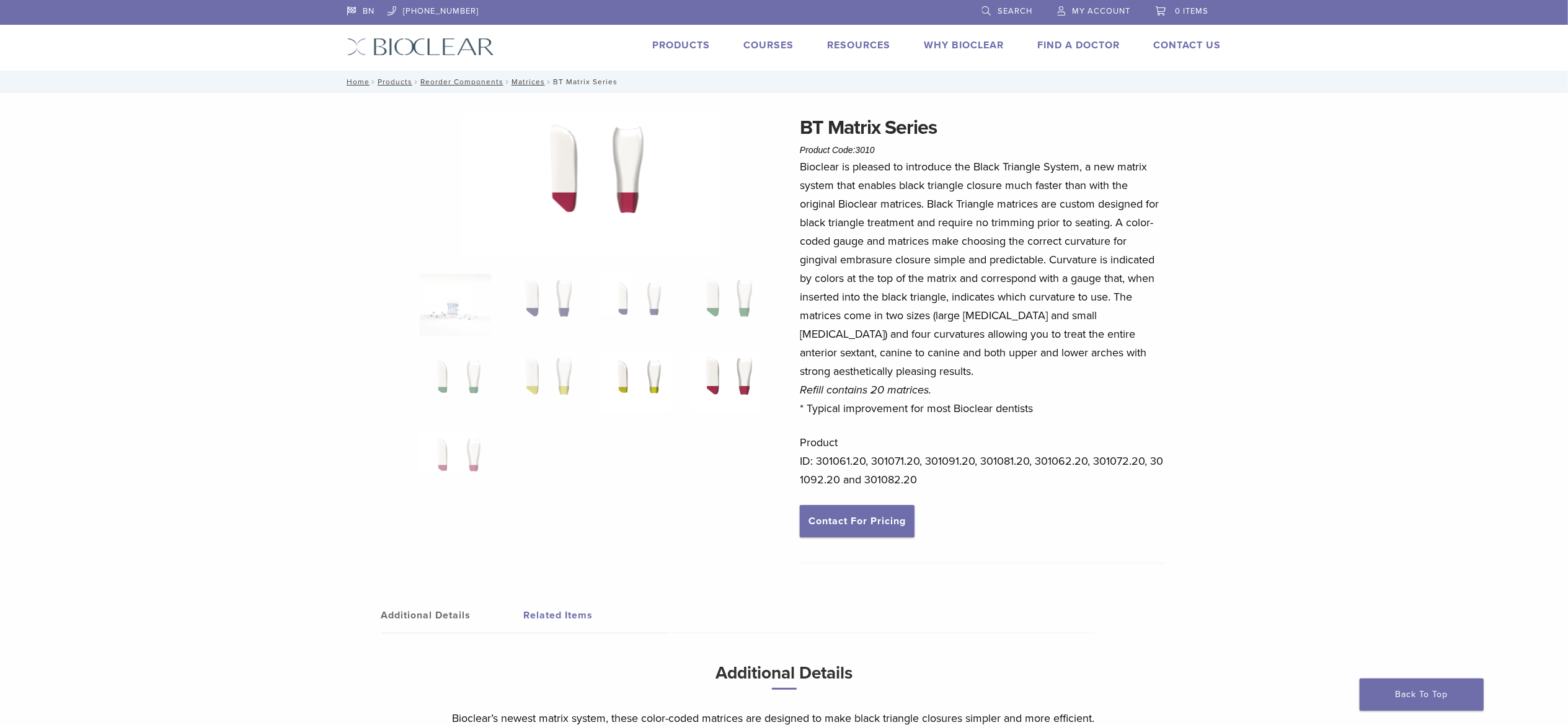 click at bounding box center [636, 383] 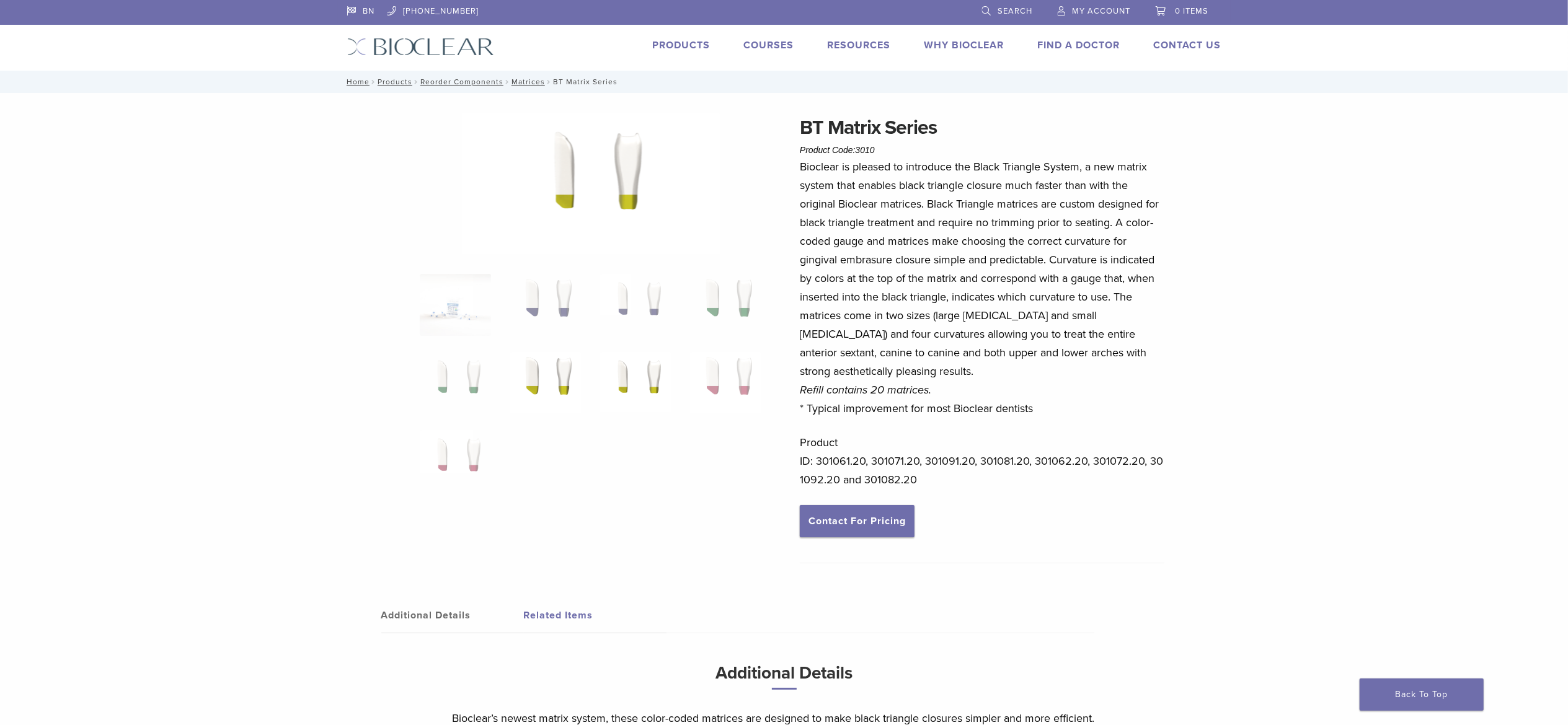 click at bounding box center [545, 383] 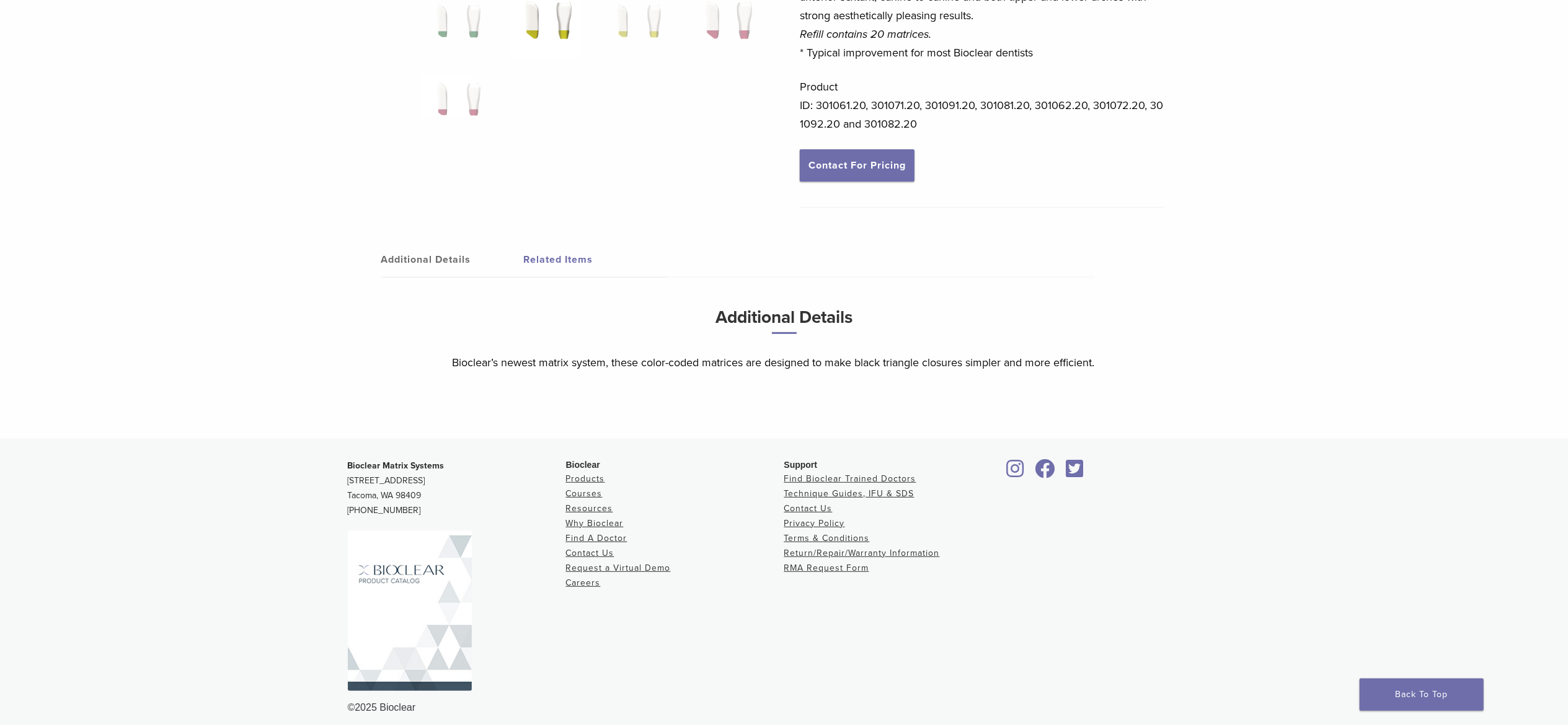scroll, scrollTop: 364, scrollLeft: 0, axis: vertical 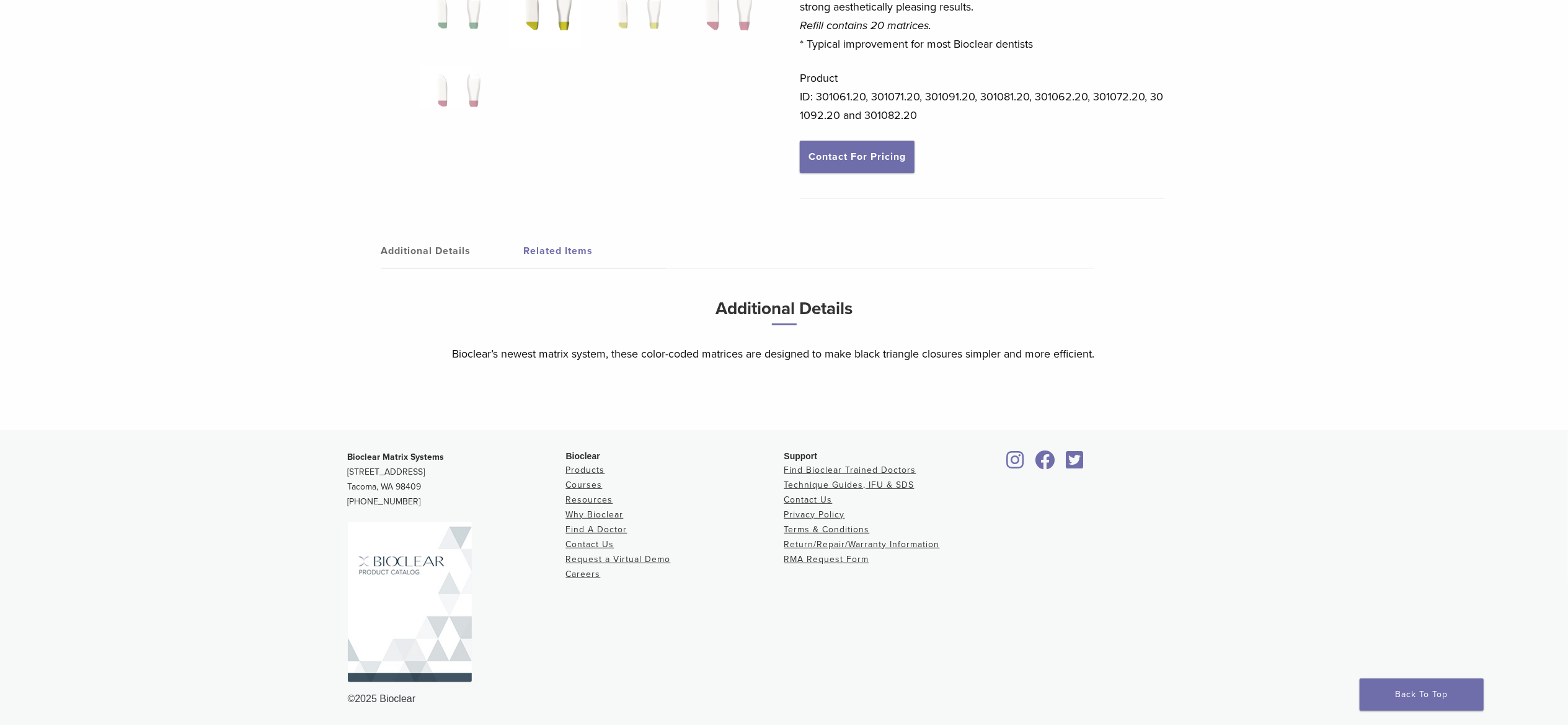 click on "Related Items" at bounding box center (595, 251) 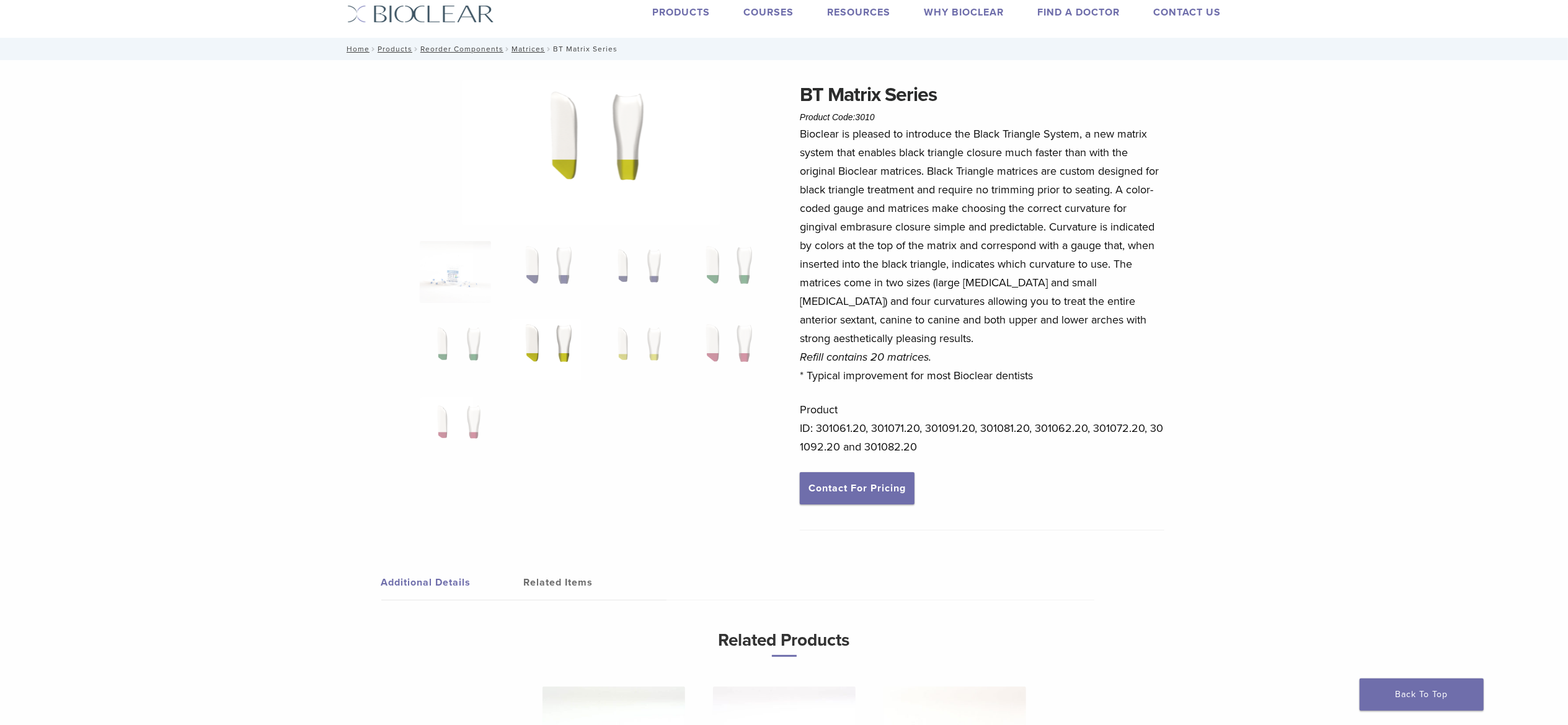 scroll, scrollTop: 0, scrollLeft: 0, axis: both 